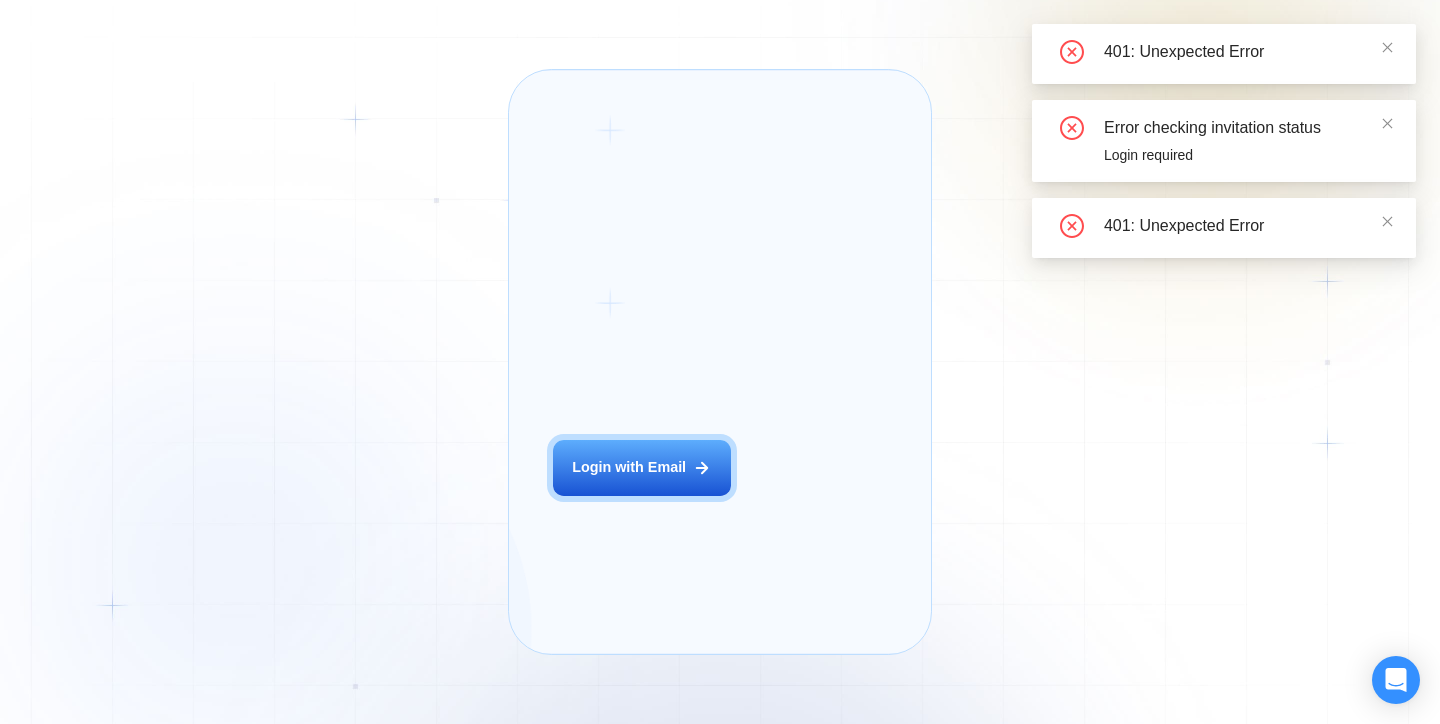 scroll, scrollTop: 0, scrollLeft: 0, axis: both 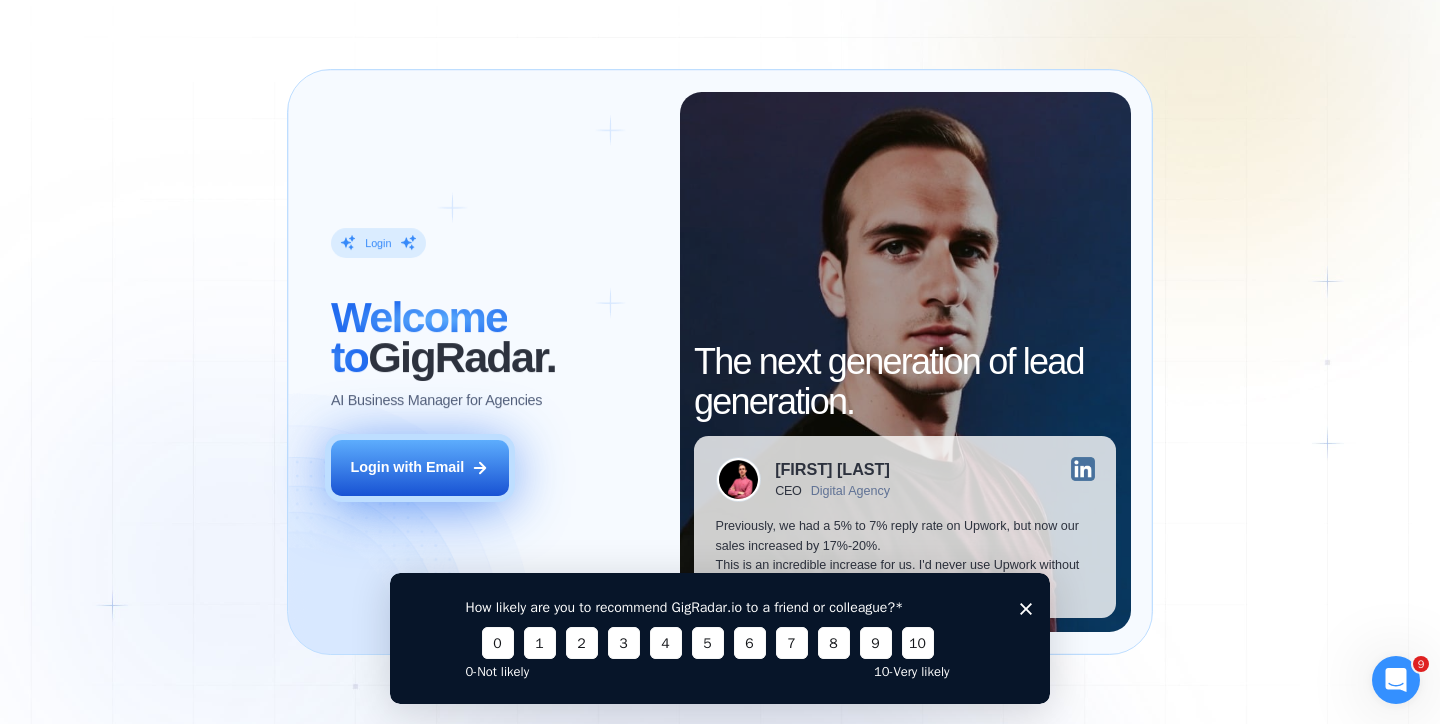 click on "Login with Email" at bounding box center (407, 468) 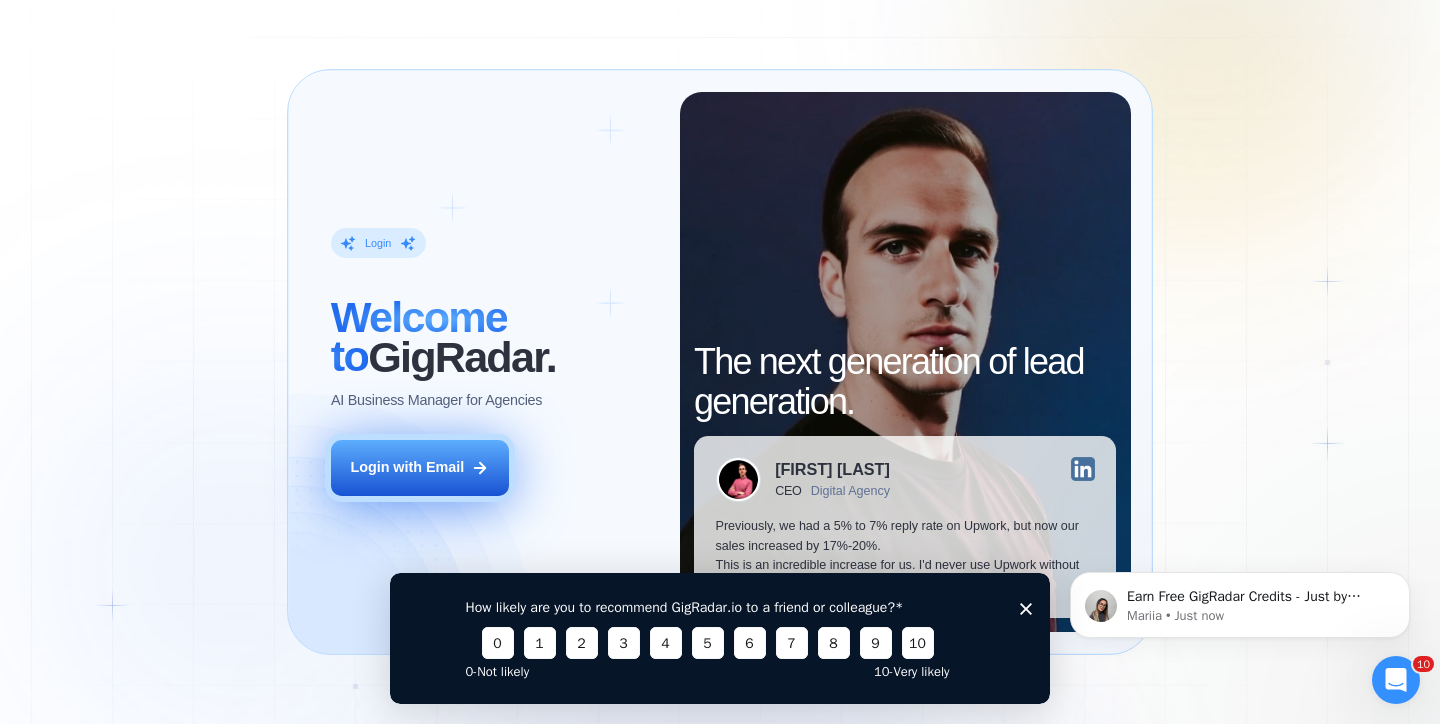 scroll, scrollTop: 0, scrollLeft: 0, axis: both 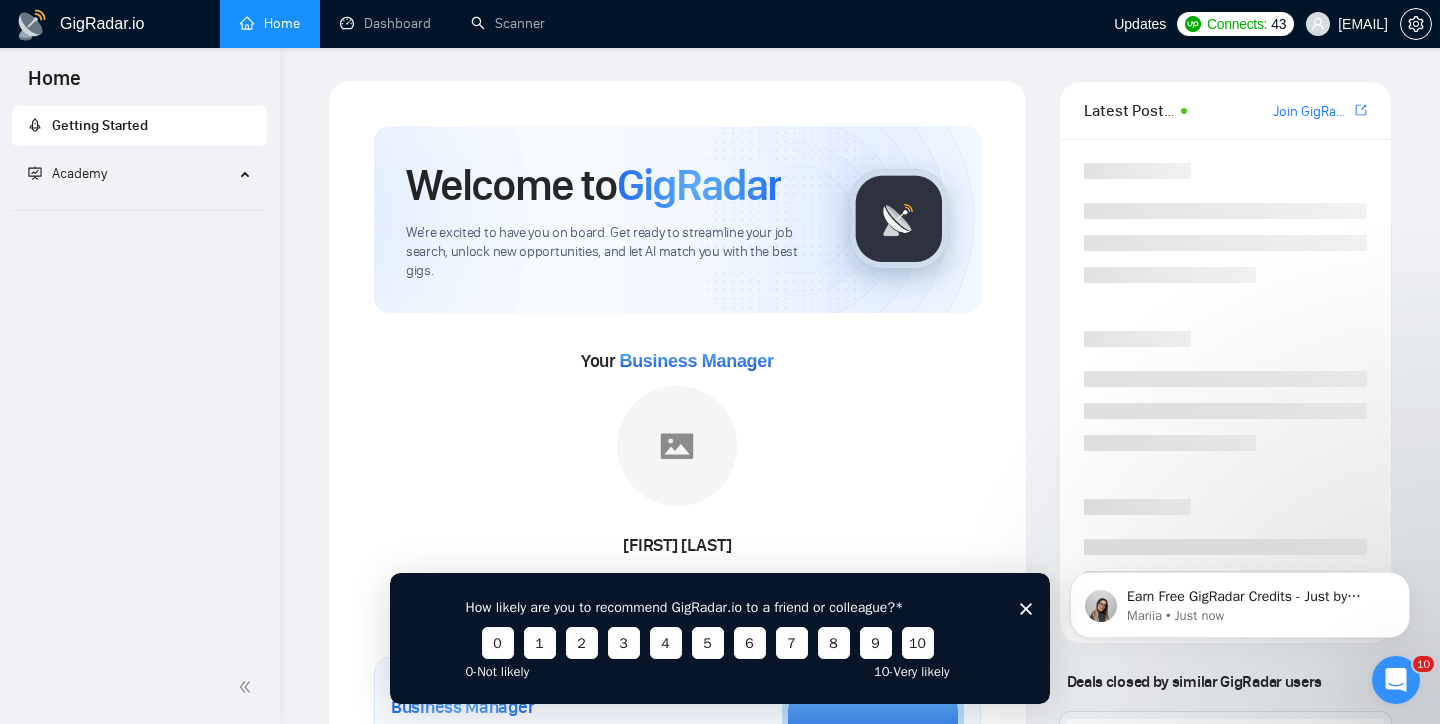 click on "How likely are you to recommend GigRadar.io to a friend or colleague? 0 1 2 3 4 5 6 7 8 9 10 0  -  Not likely 10  -  Very likely" at bounding box center [720, 637] 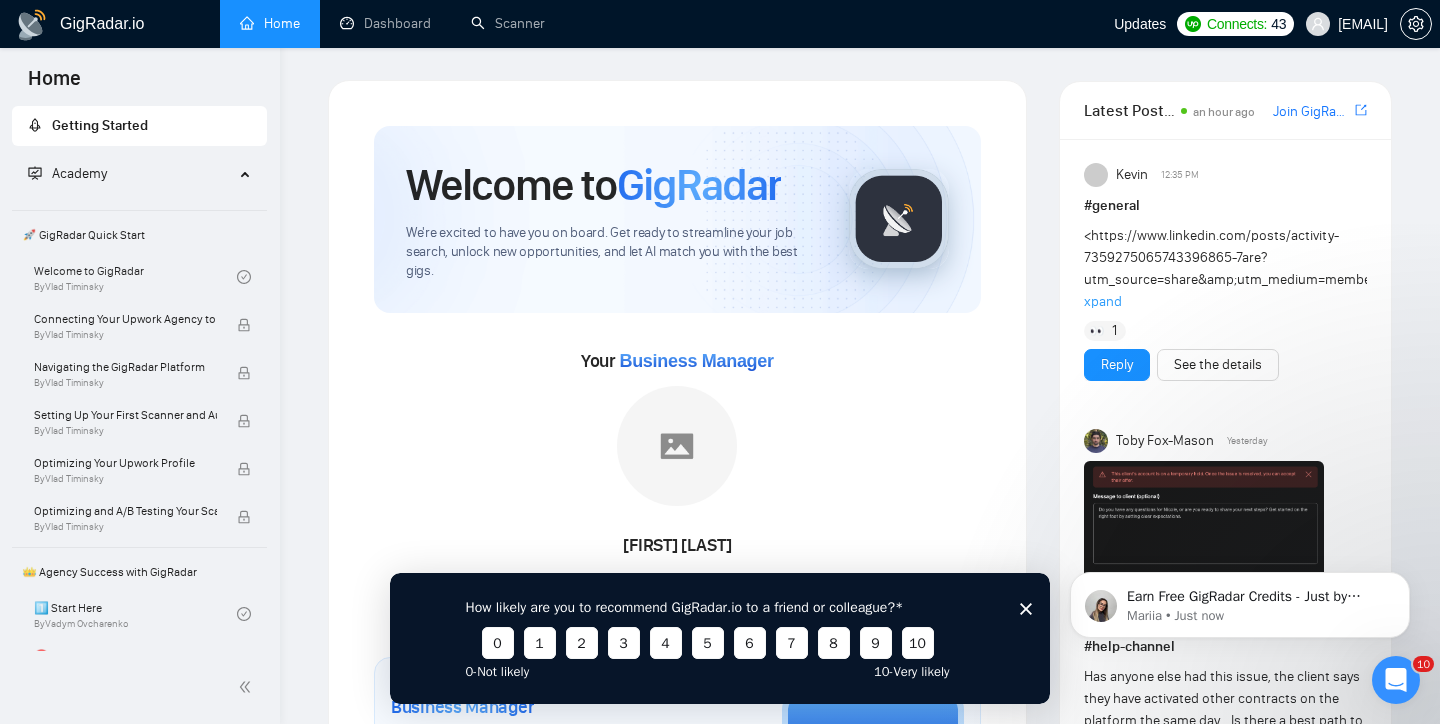 click 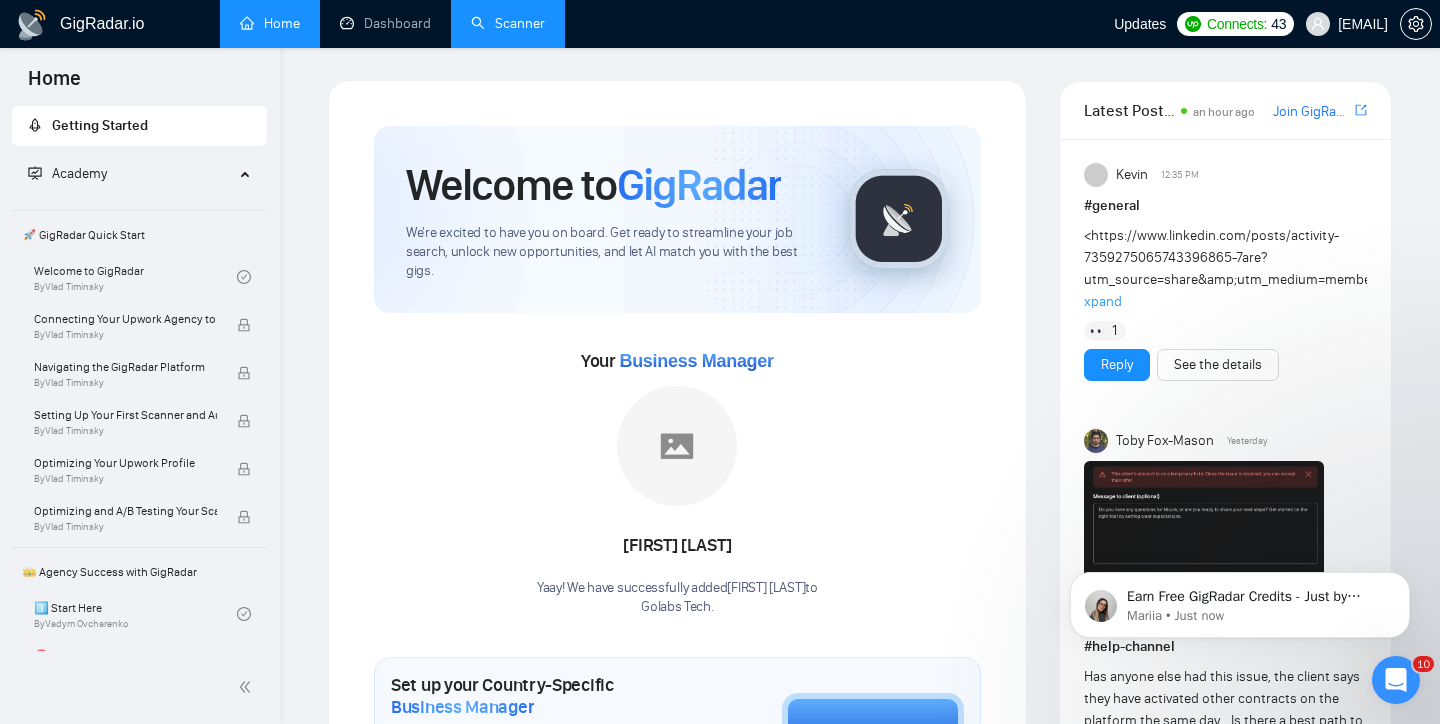 click on "Scanner" at bounding box center [508, 23] 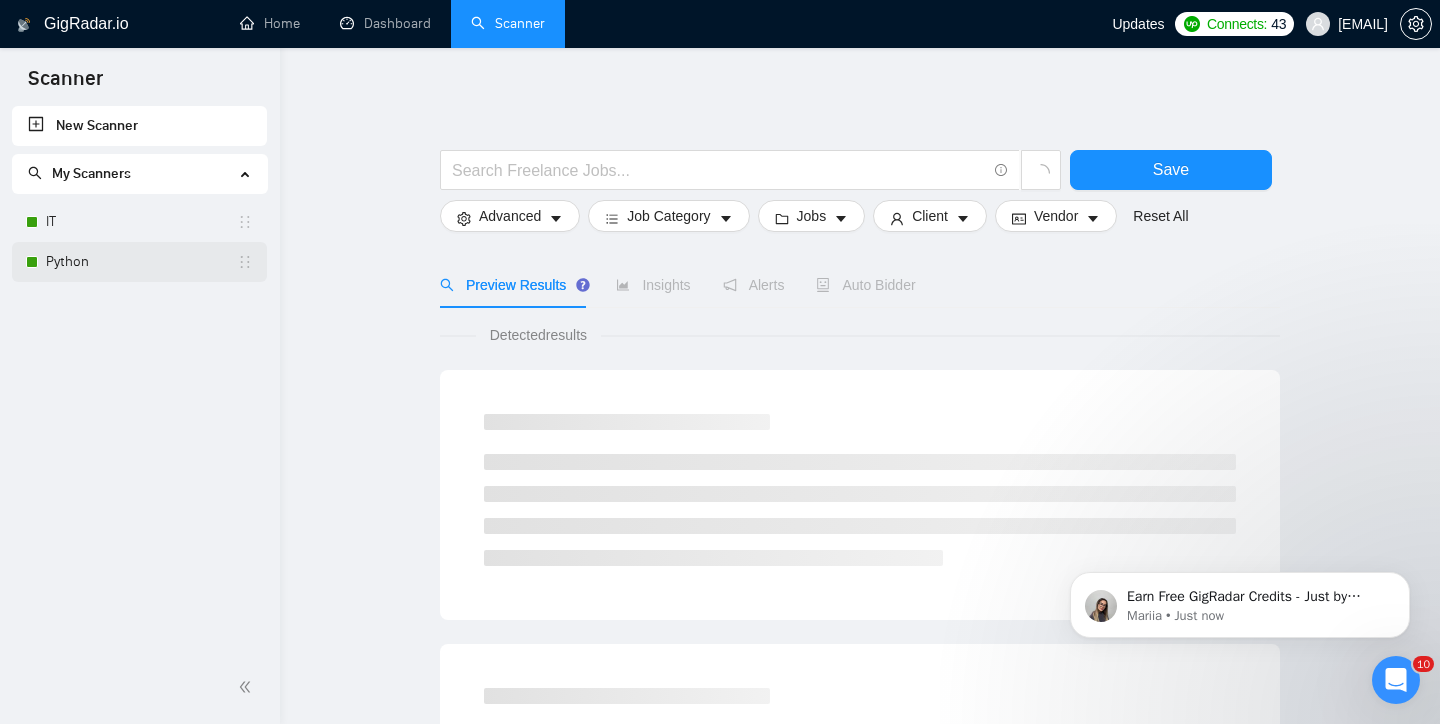 click on "Python" at bounding box center (141, 262) 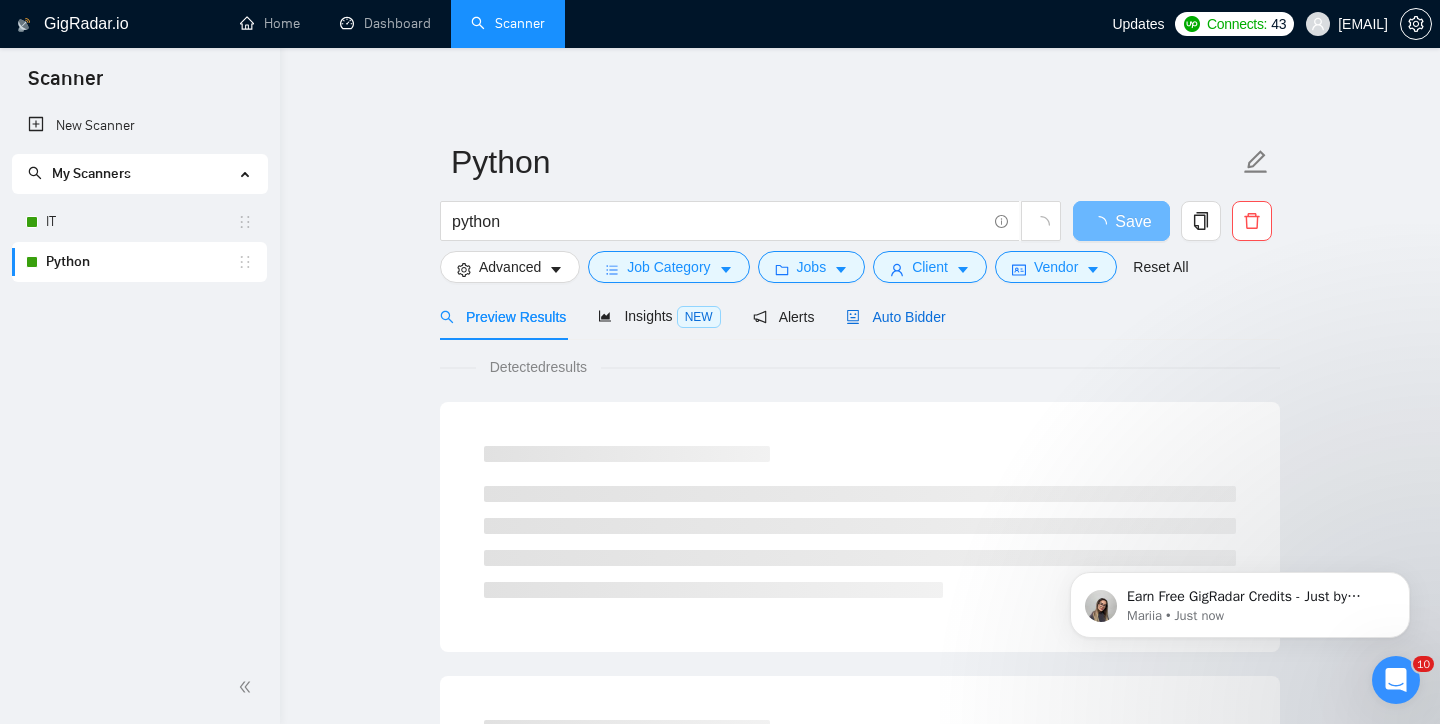 click on "Auto Bidder" at bounding box center (895, 317) 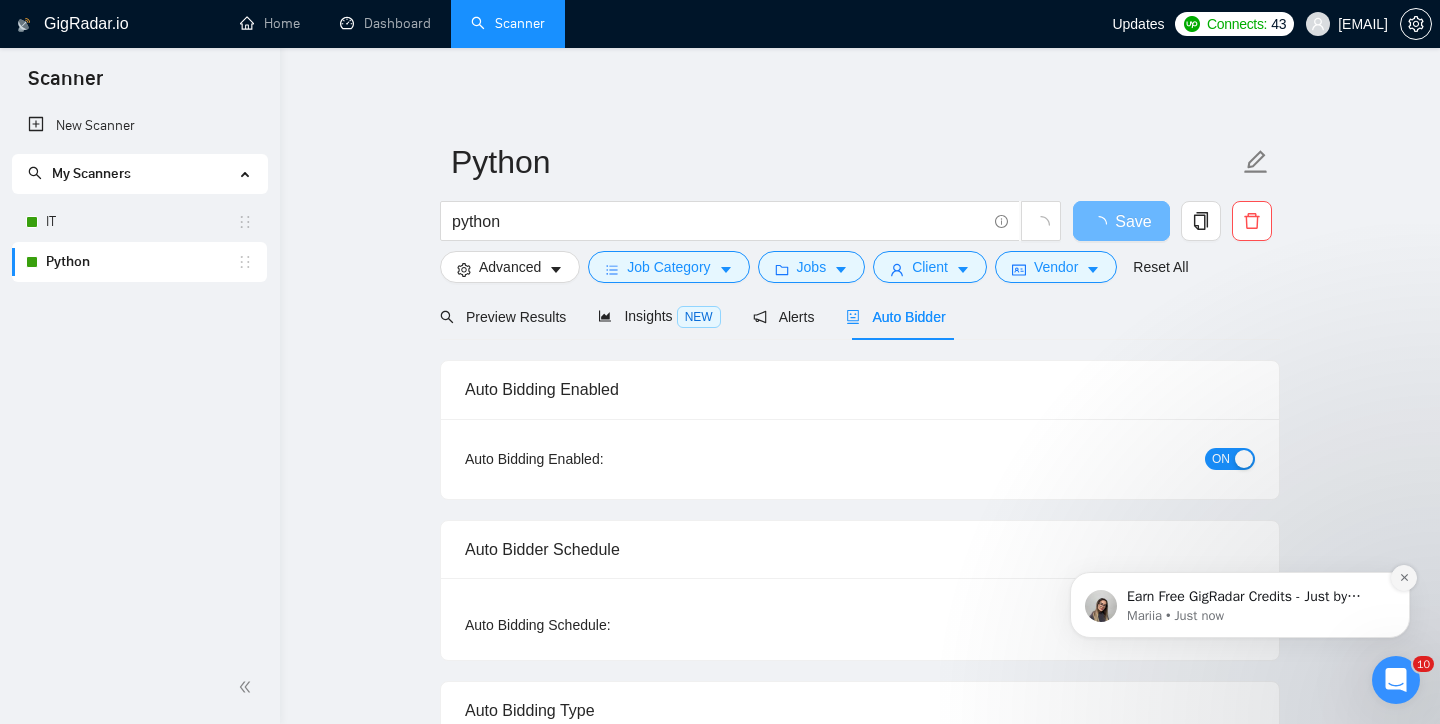 click 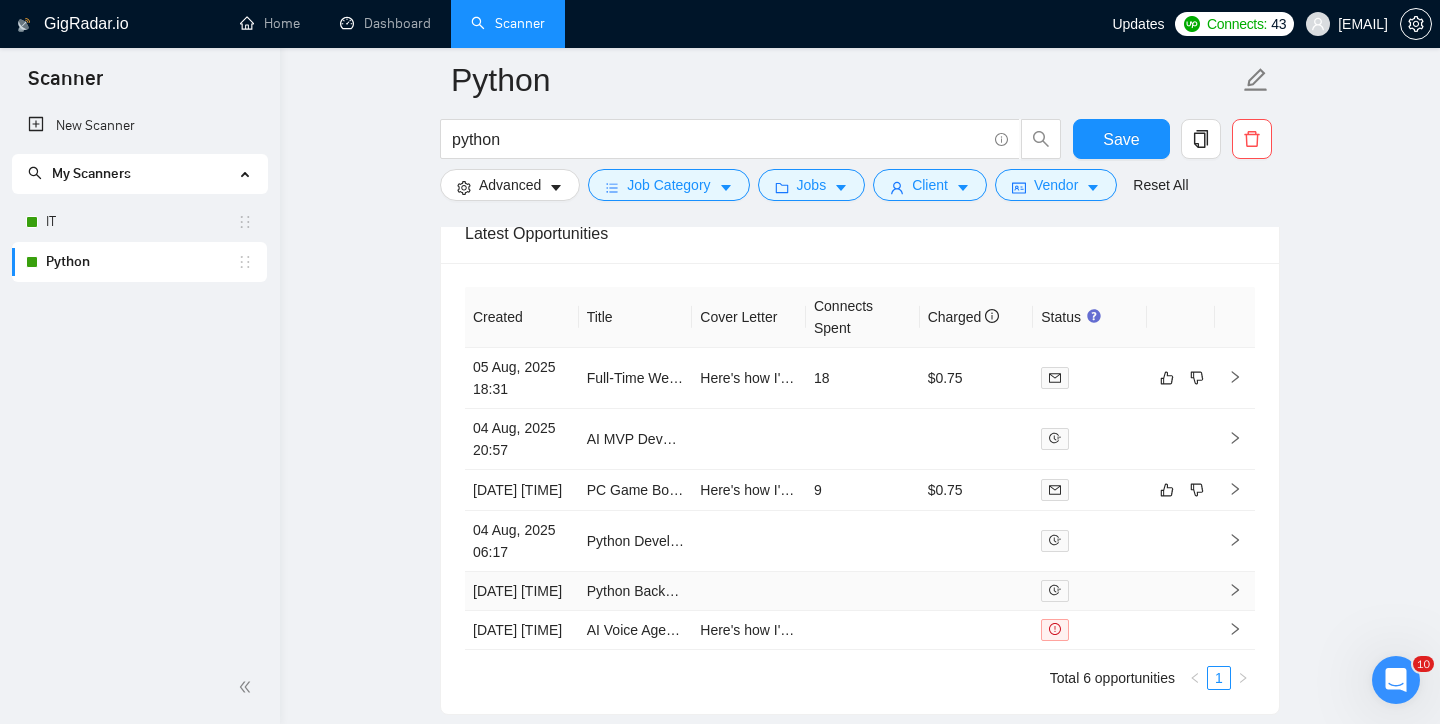 scroll, scrollTop: 5214, scrollLeft: 0, axis: vertical 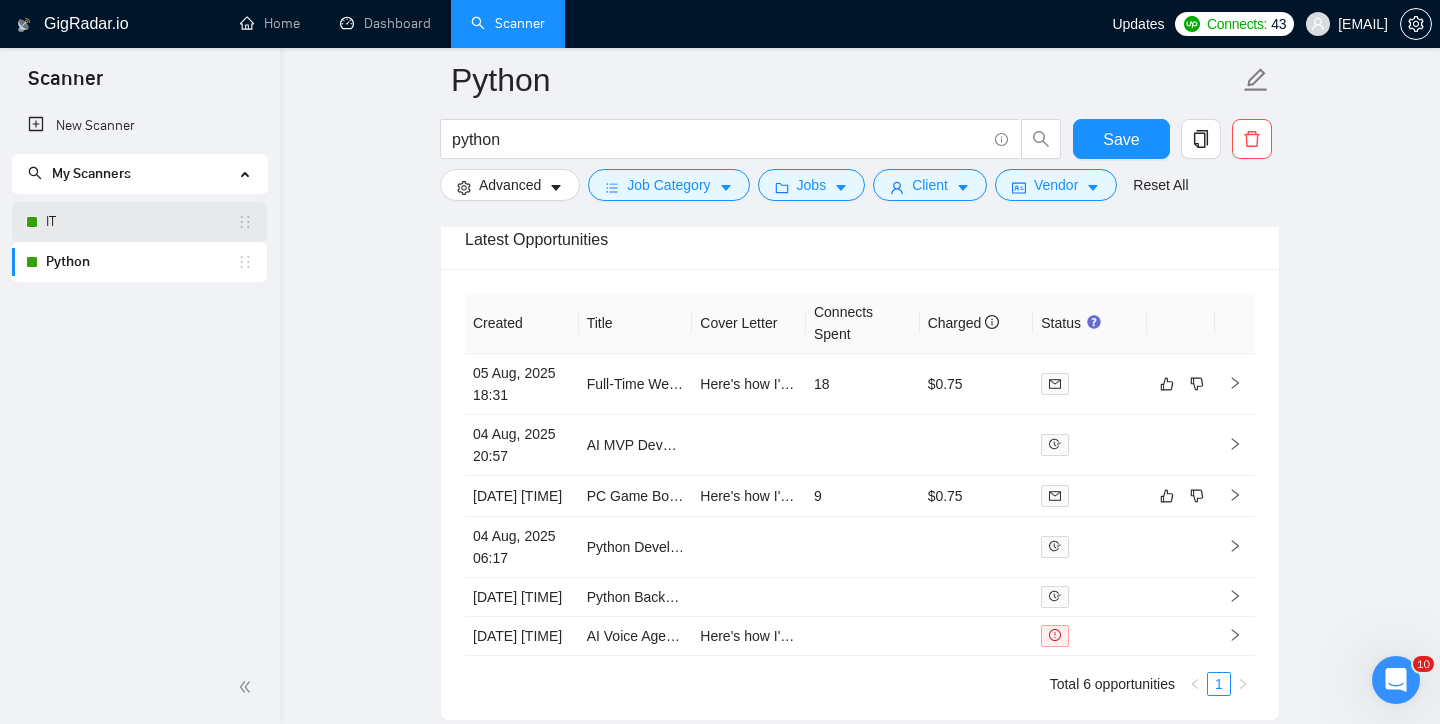 click on "IT" at bounding box center (141, 222) 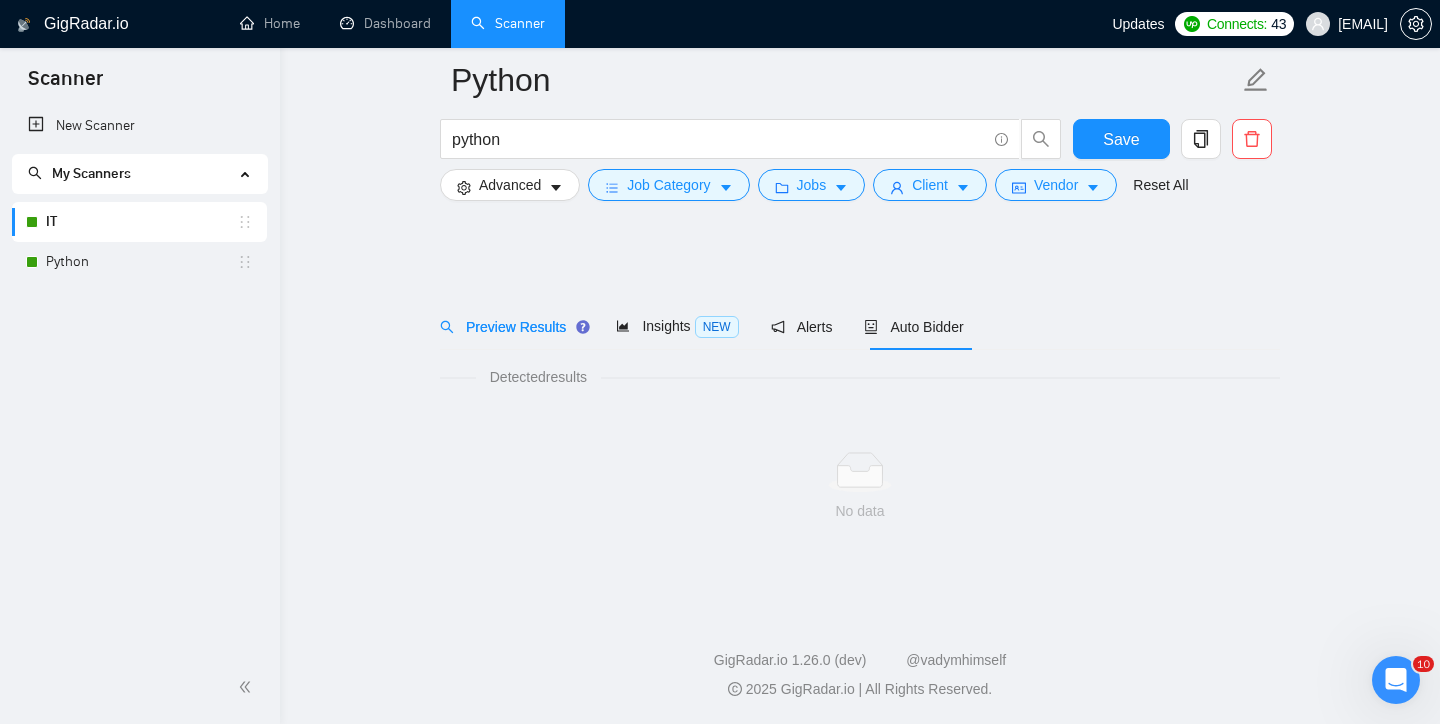 scroll, scrollTop: 6, scrollLeft: 0, axis: vertical 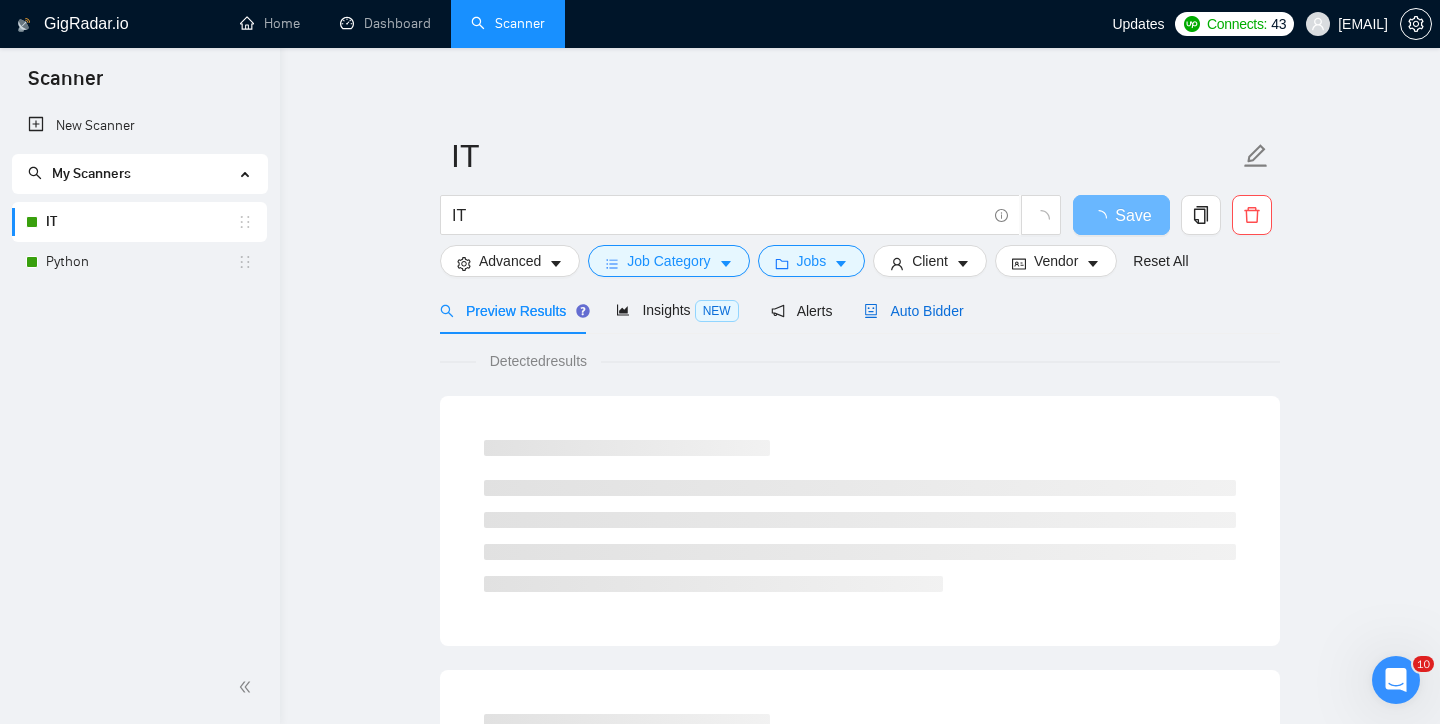 click on "Auto Bidder" at bounding box center (913, 311) 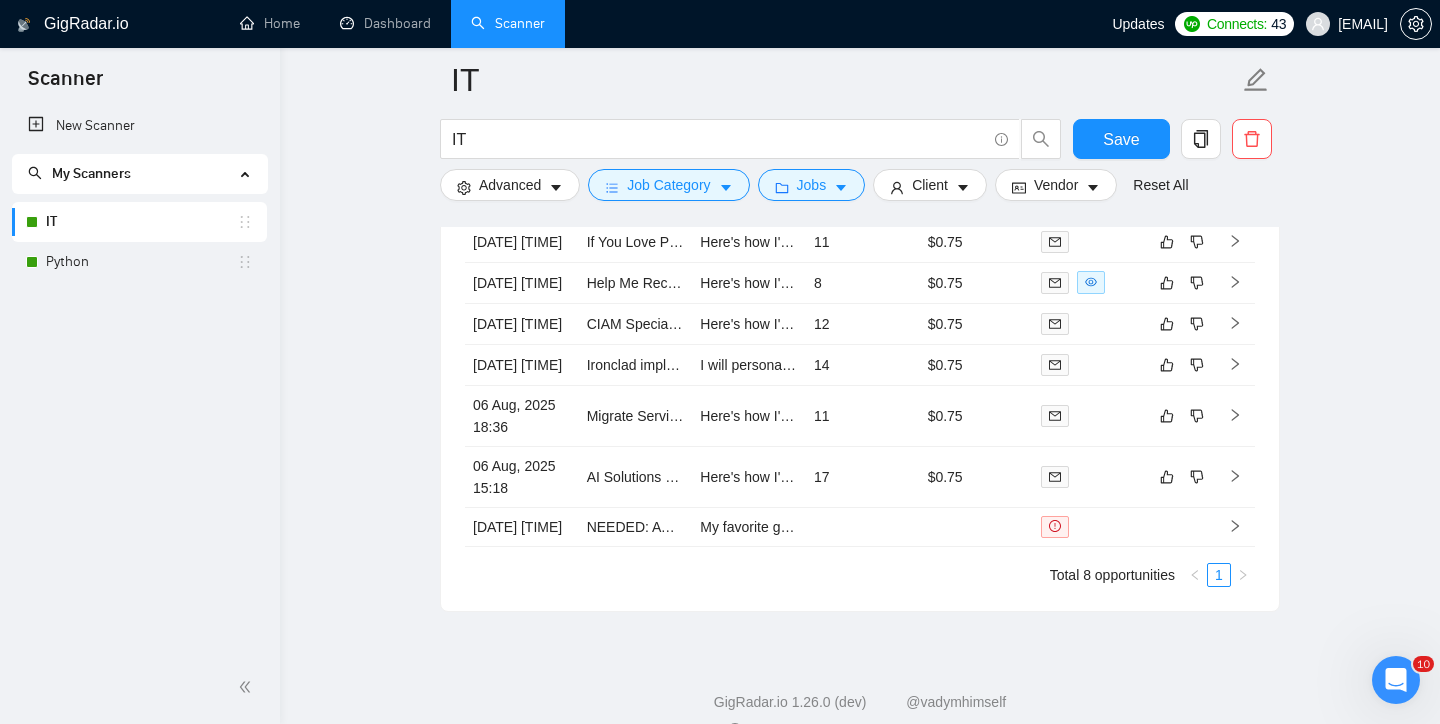 scroll, scrollTop: 5149, scrollLeft: 0, axis: vertical 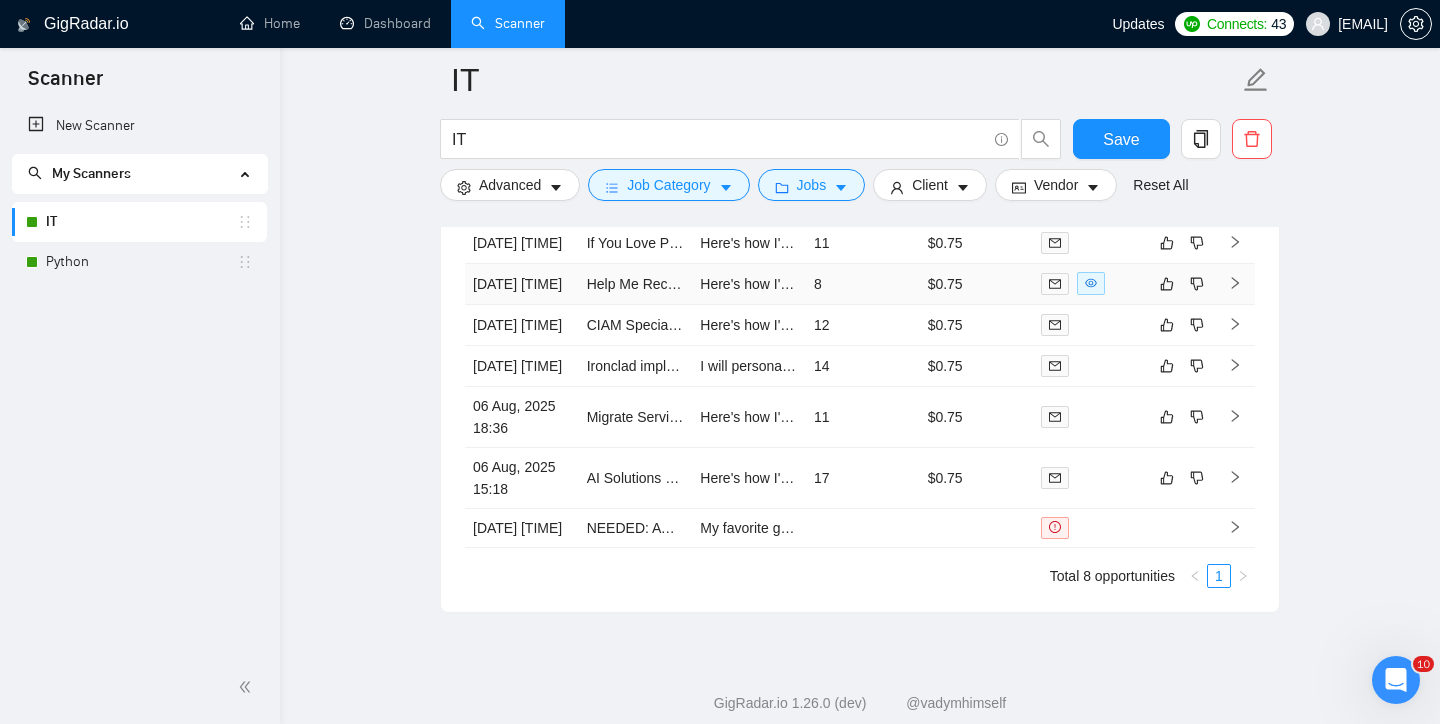 click 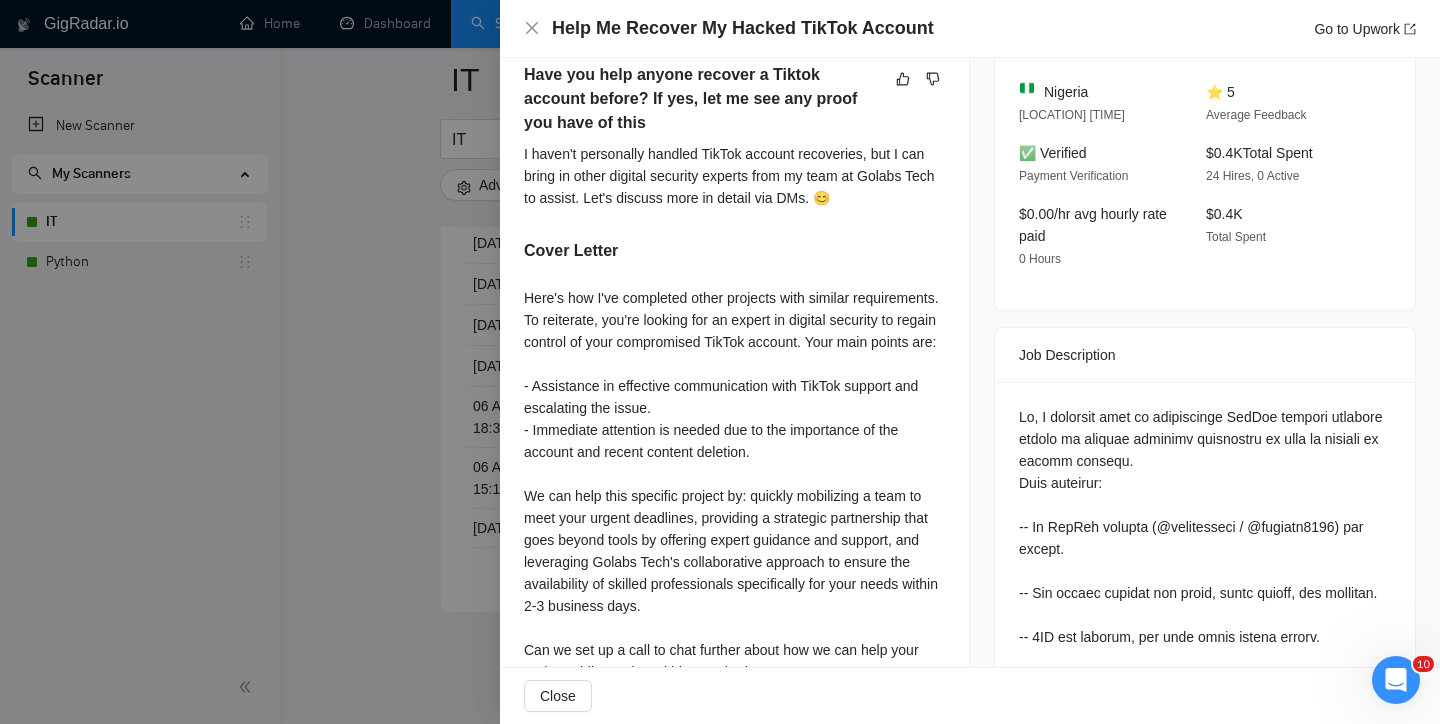 scroll, scrollTop: 671, scrollLeft: 0, axis: vertical 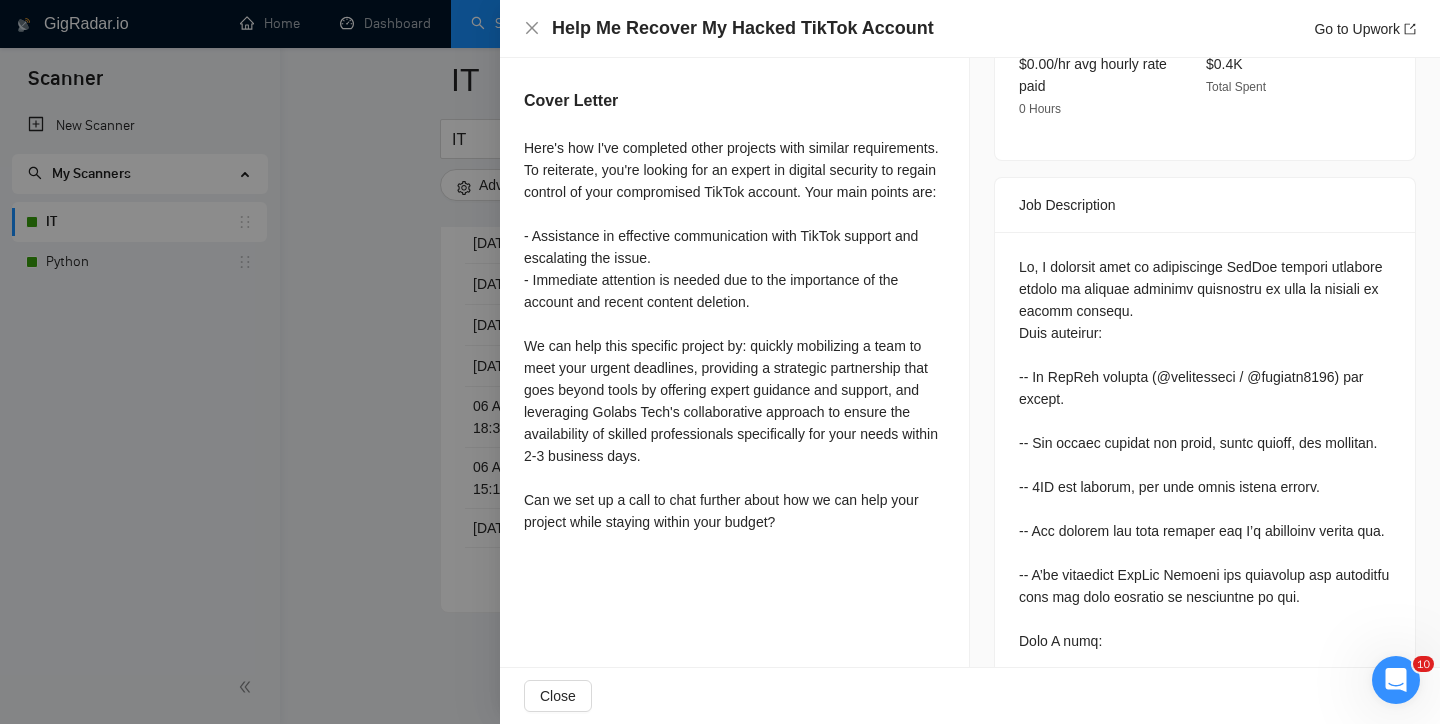 click at bounding box center (720, 362) 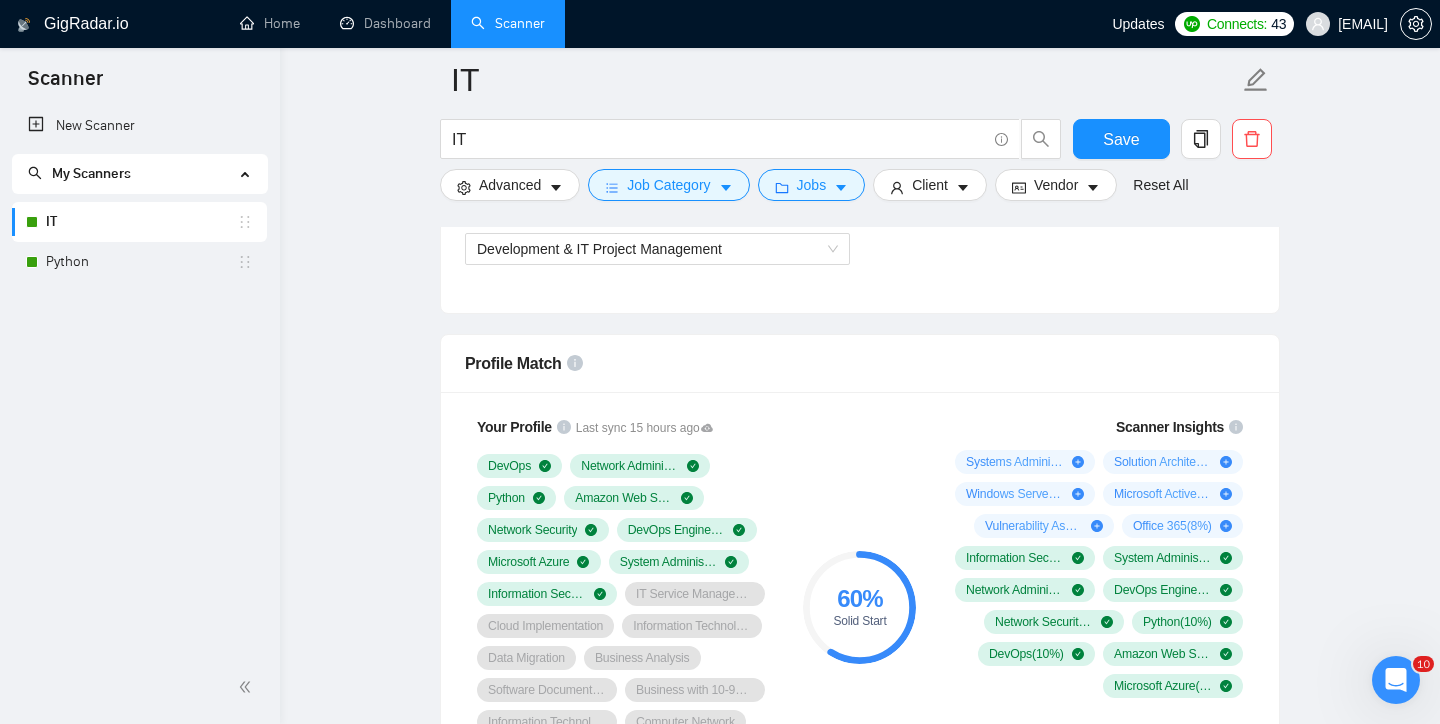 scroll, scrollTop: 1194, scrollLeft: 0, axis: vertical 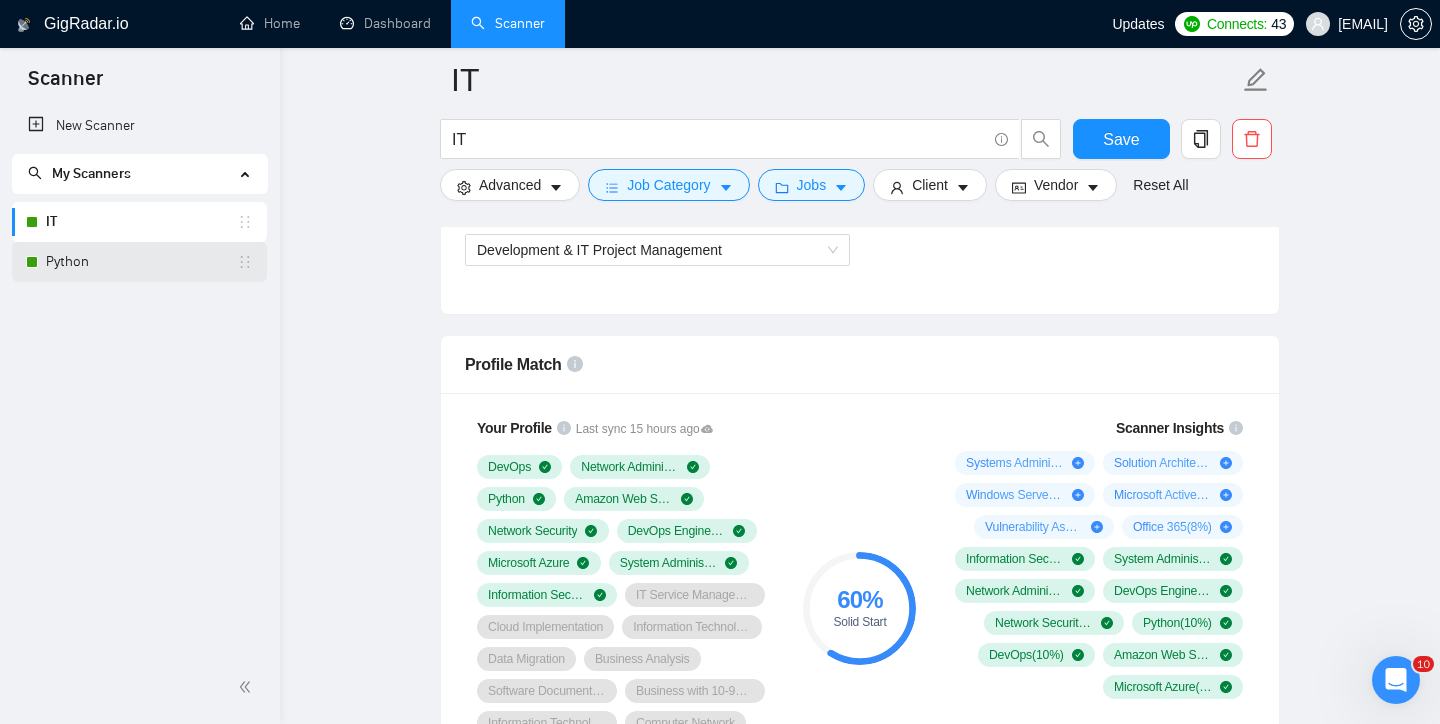 click on "Python" at bounding box center (141, 262) 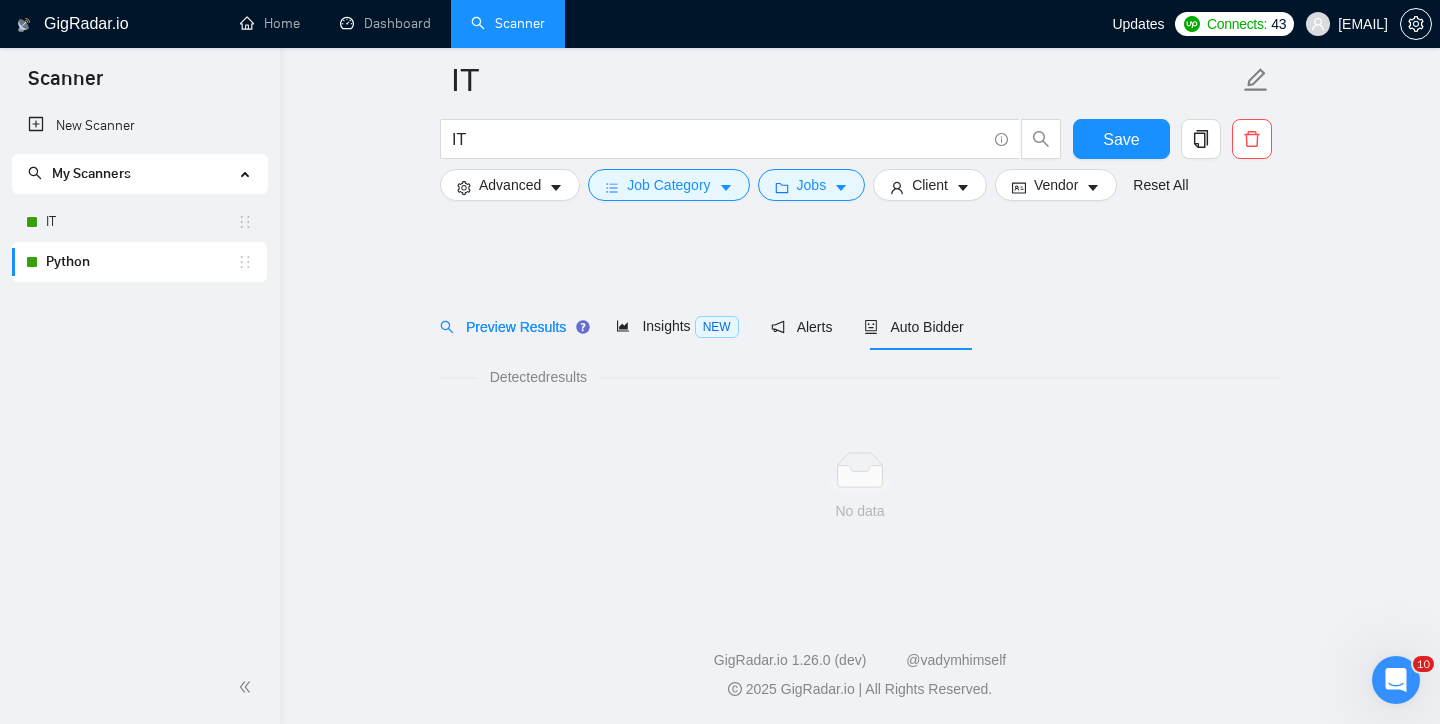 scroll, scrollTop: 6, scrollLeft: 0, axis: vertical 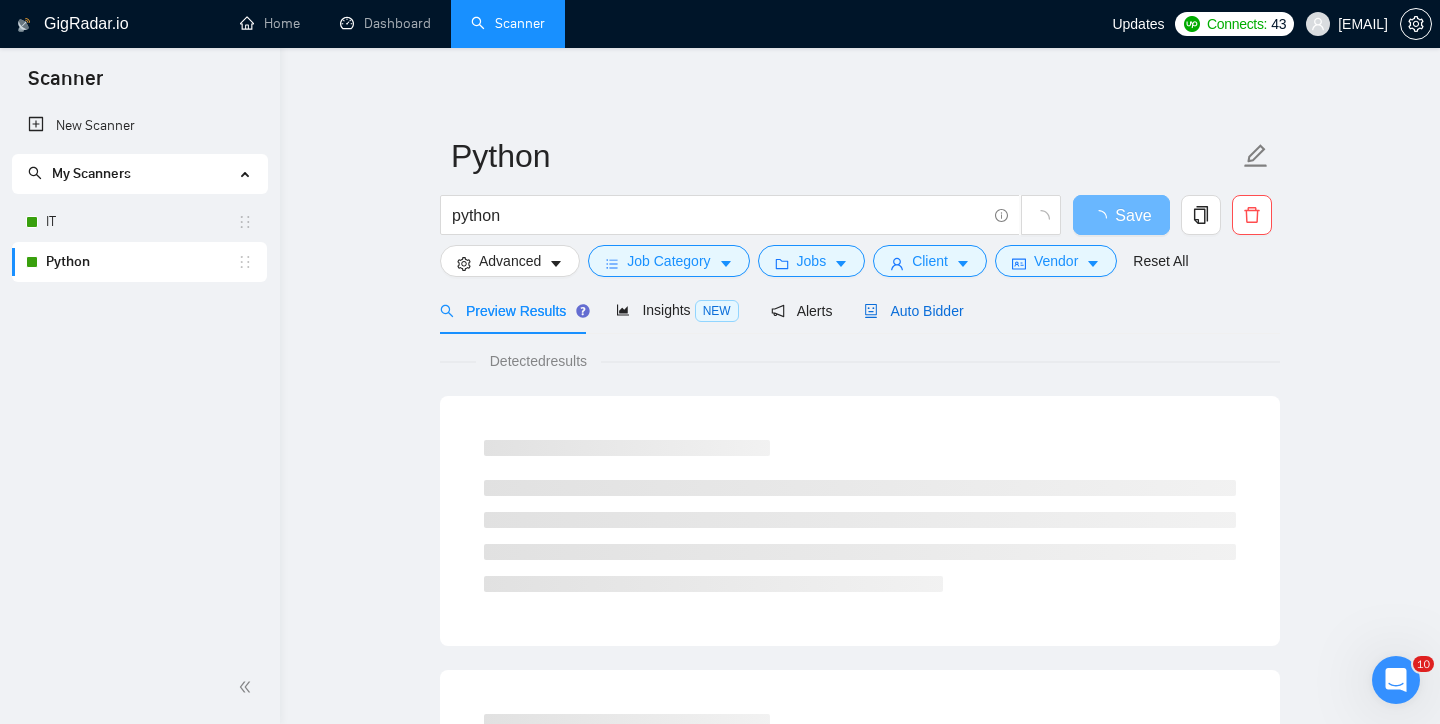 click on "Auto Bidder" at bounding box center (913, 311) 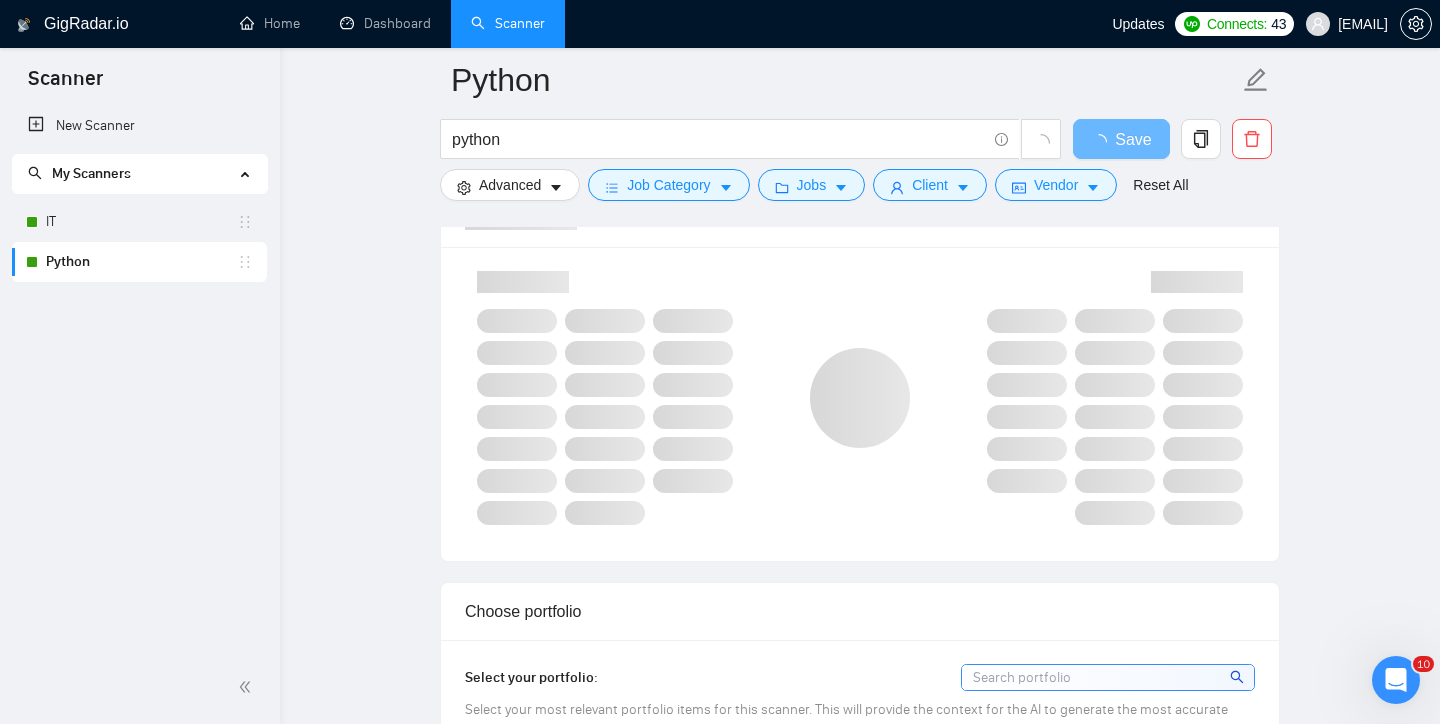 scroll, scrollTop: 1328, scrollLeft: 0, axis: vertical 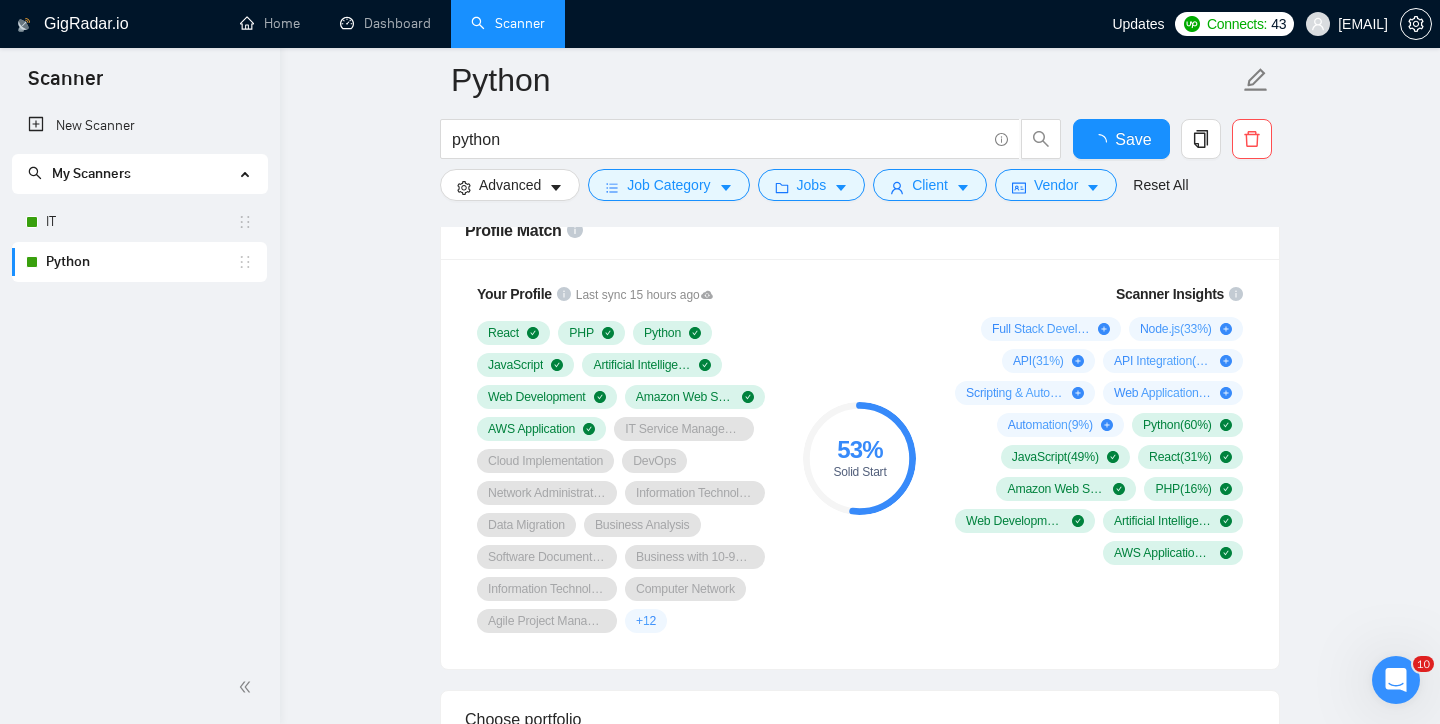 type 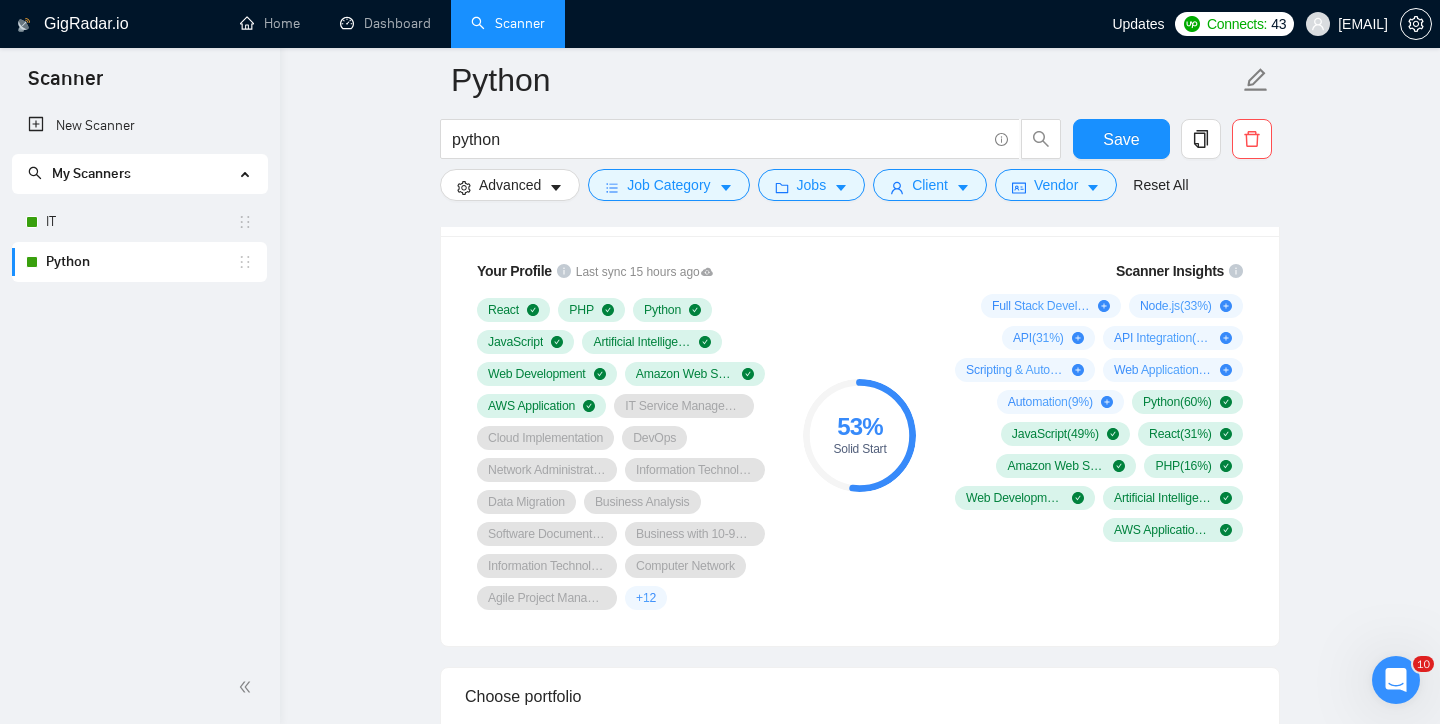 scroll, scrollTop: 1353, scrollLeft: 0, axis: vertical 